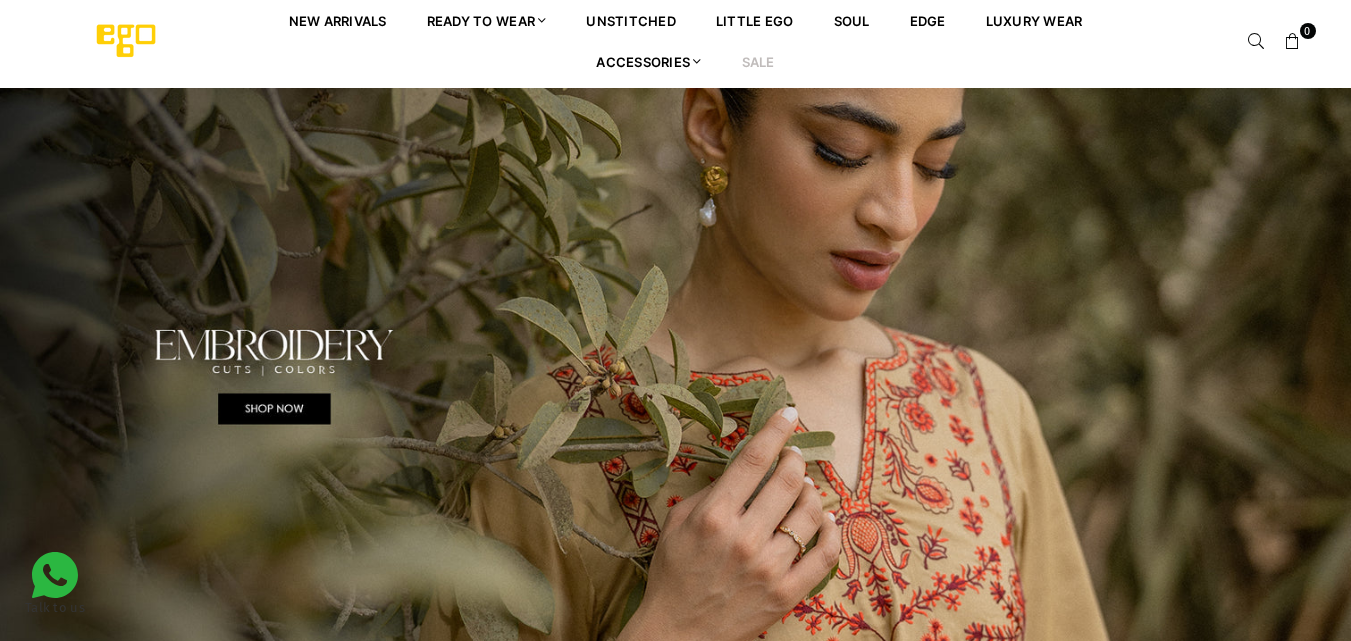scroll, scrollTop: 0, scrollLeft: 0, axis: both 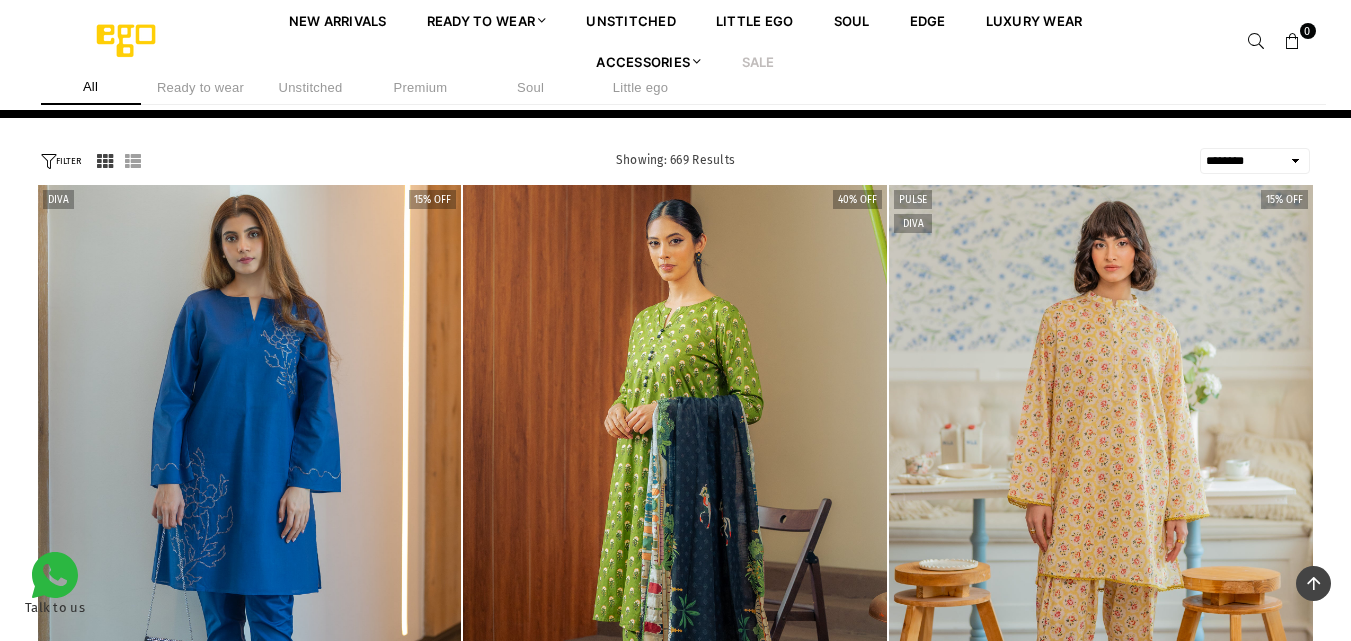 click on "**********" at bounding box center [1255, 161] 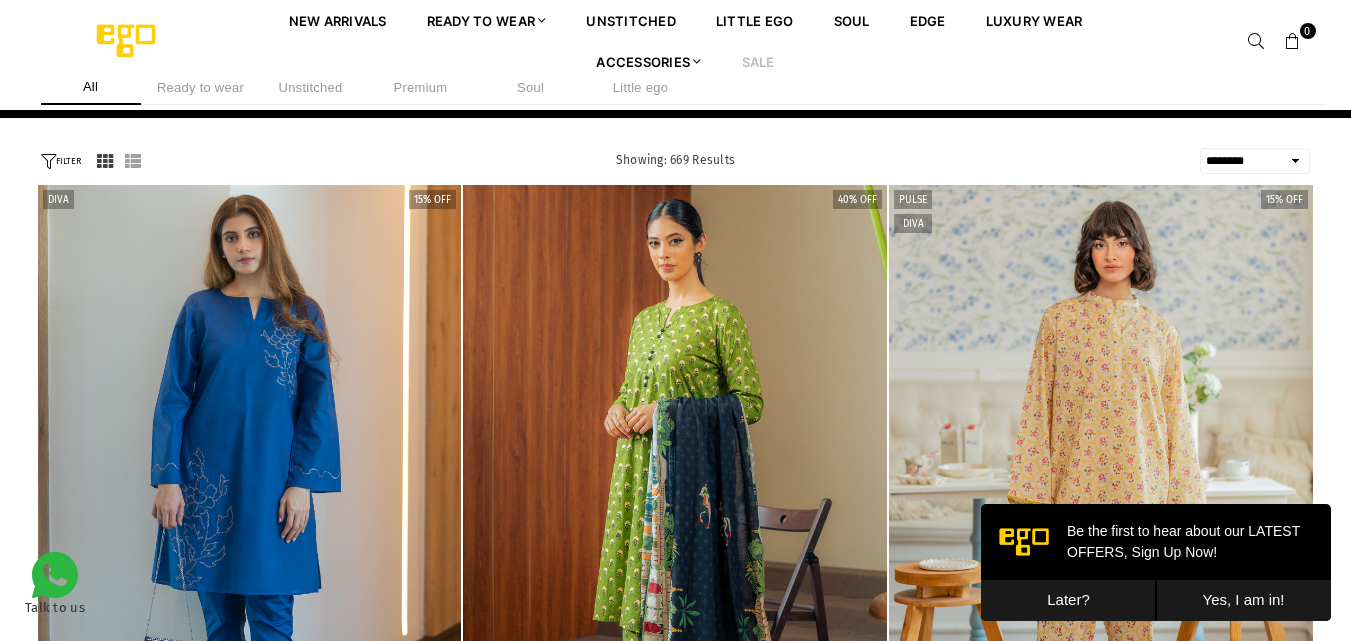 scroll, scrollTop: 0, scrollLeft: 0, axis: both 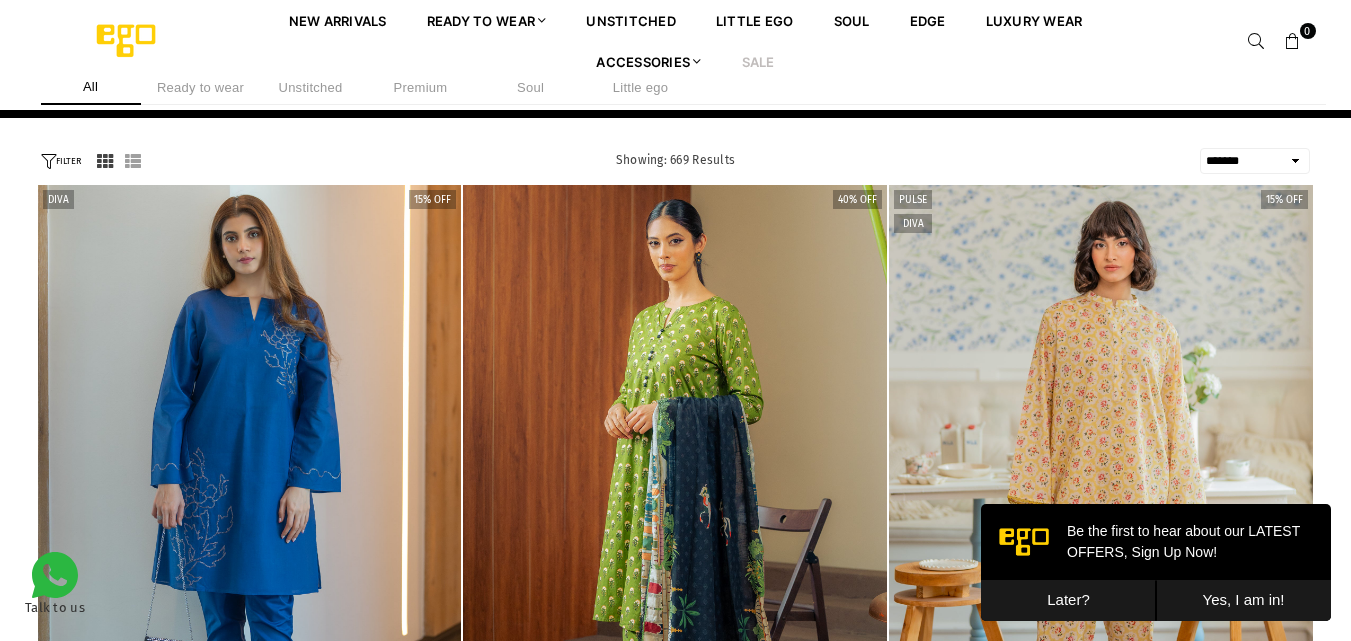 click on "**********" at bounding box center [1255, 161] 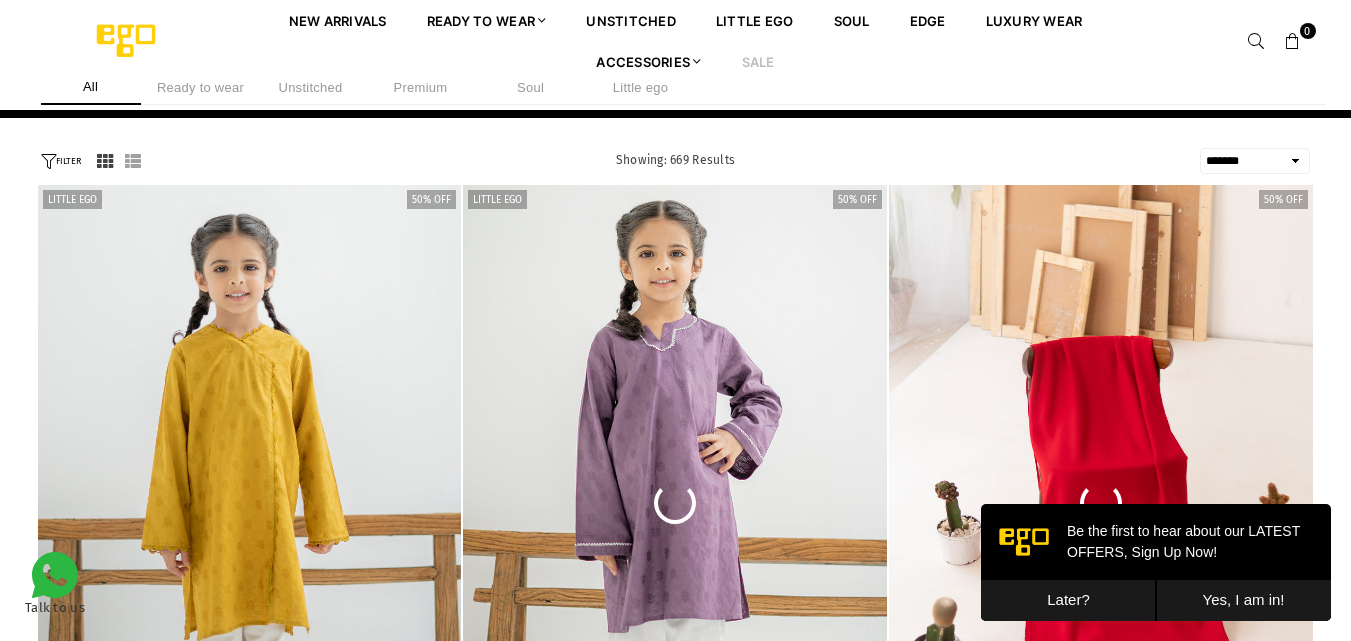 scroll, scrollTop: 0, scrollLeft: 0, axis: both 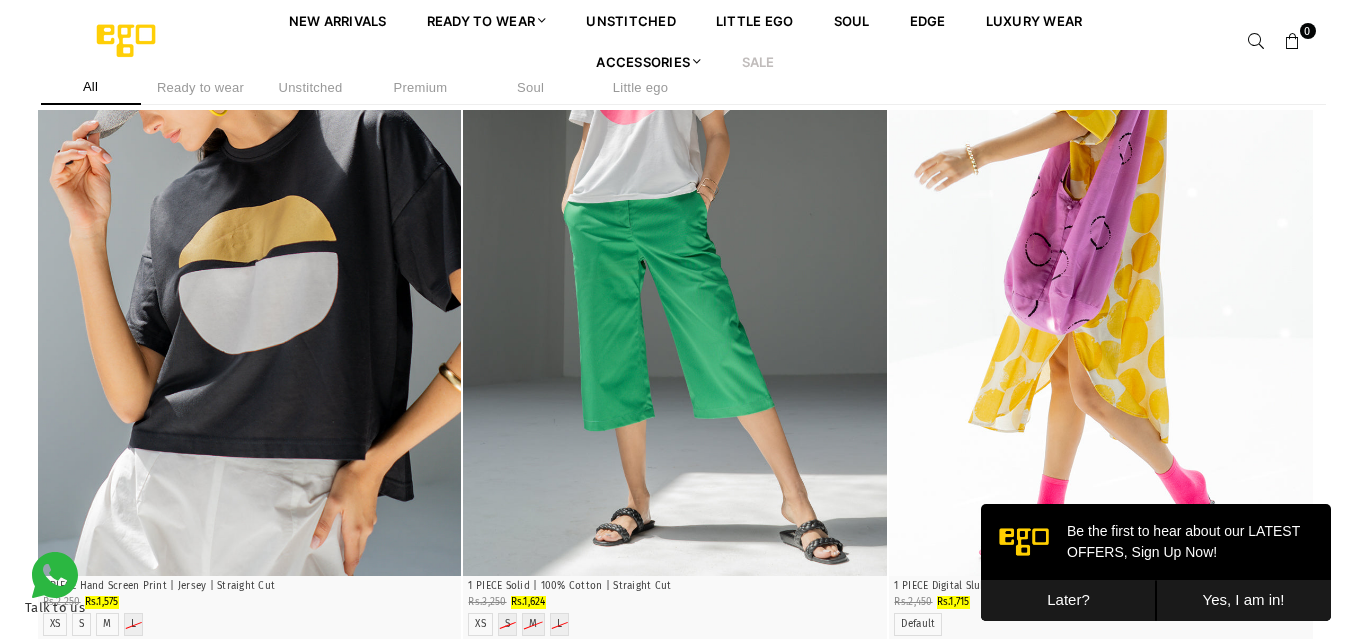 click on "Later?" at bounding box center (1068, 600) 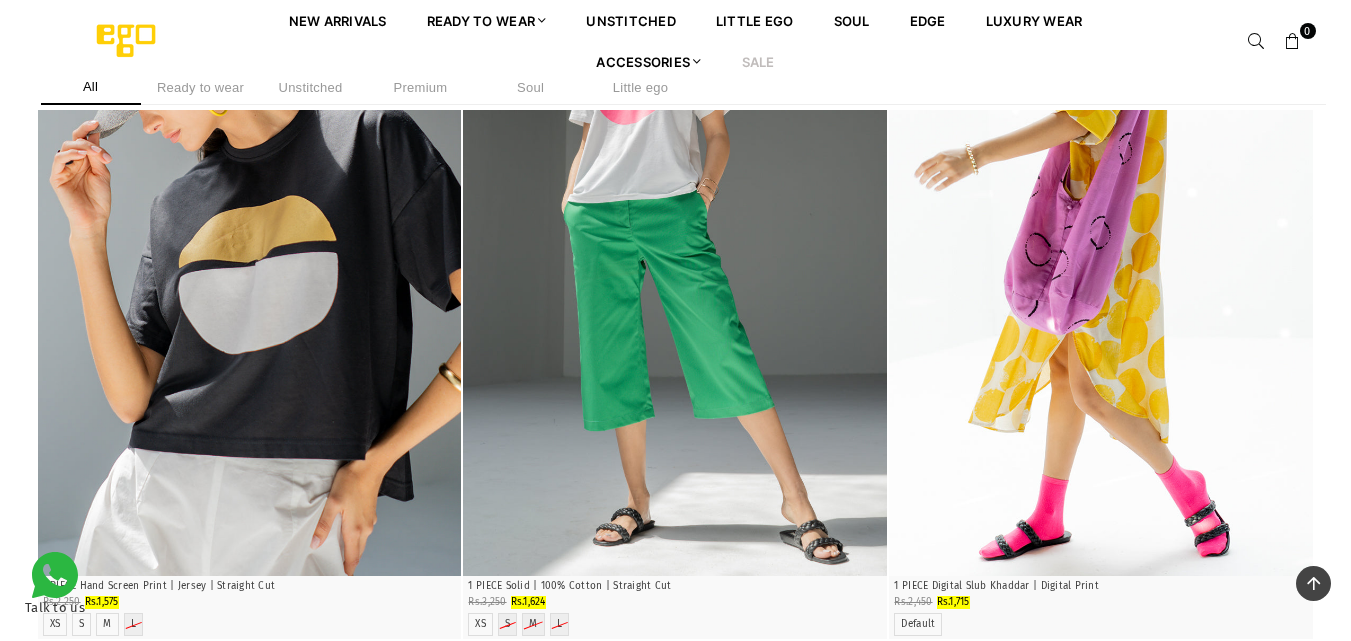 scroll, scrollTop: 2387, scrollLeft: 0, axis: vertical 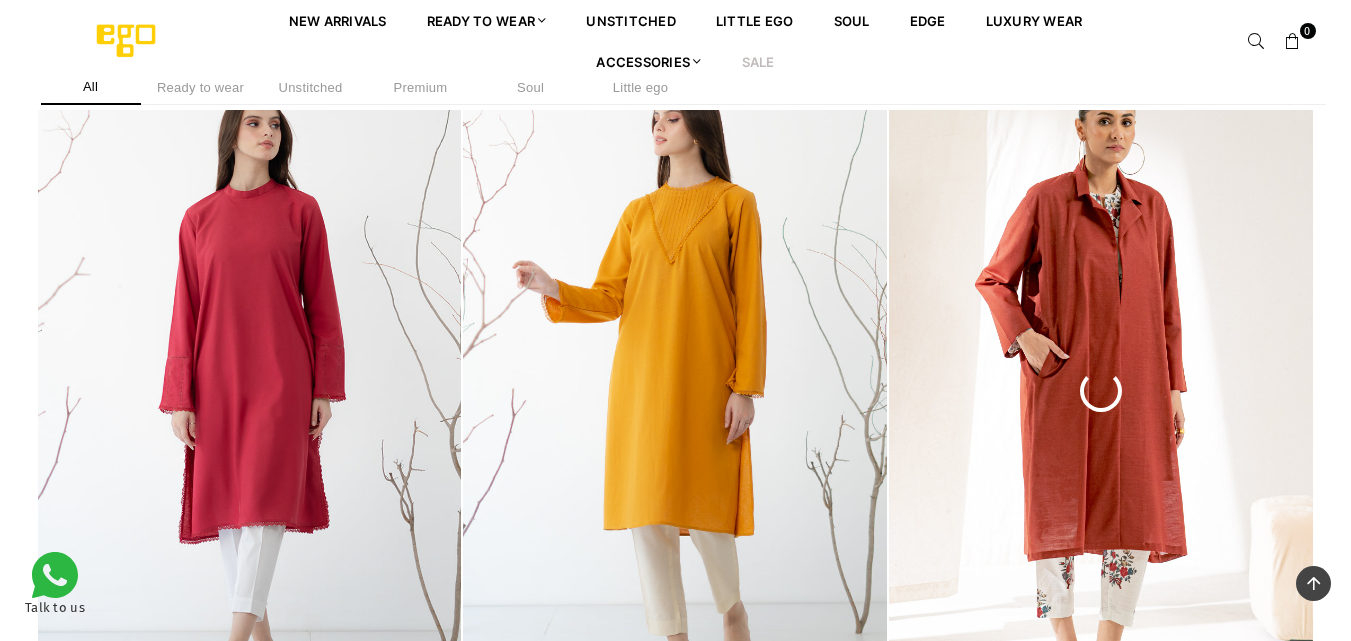 click at bounding box center [675, 391] 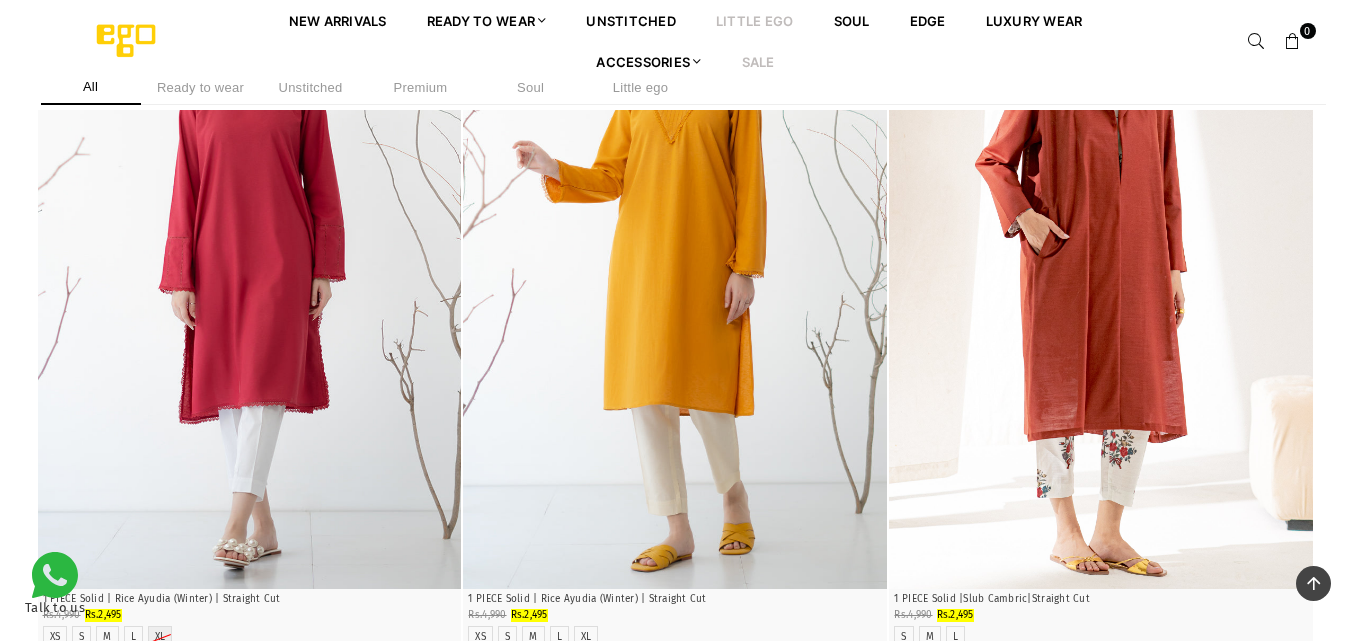 scroll, scrollTop: 10381, scrollLeft: 0, axis: vertical 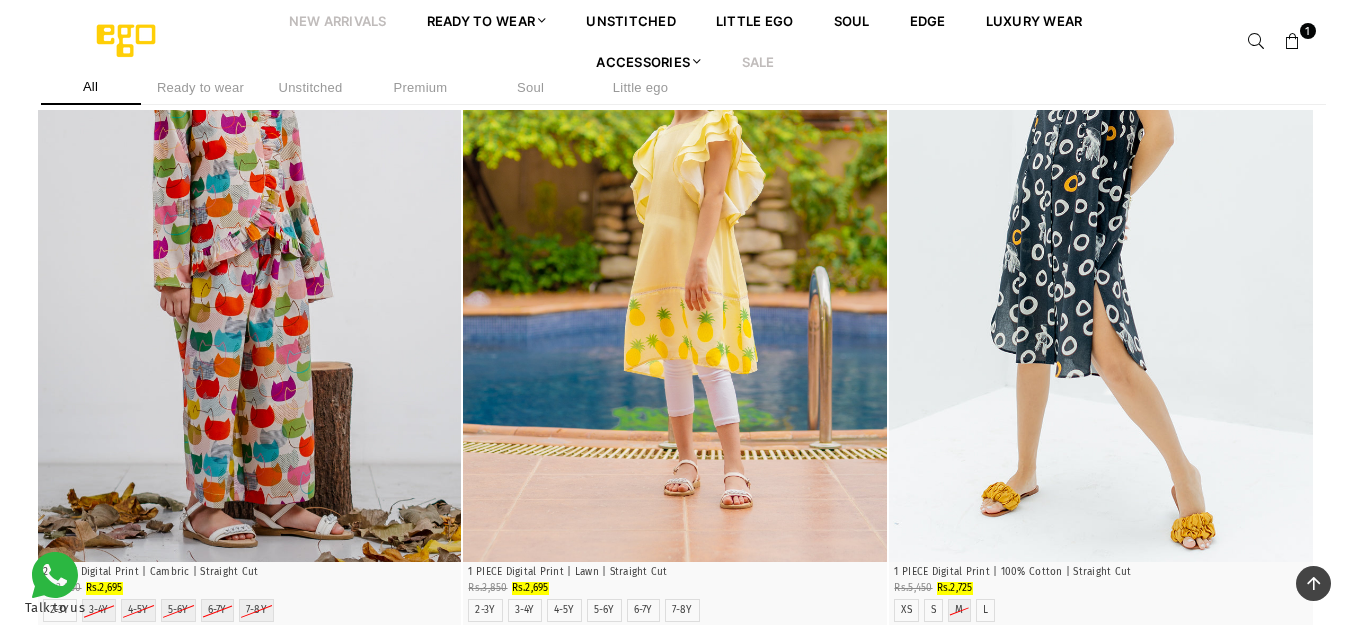 click on "New Arrivals" at bounding box center [338, 20] 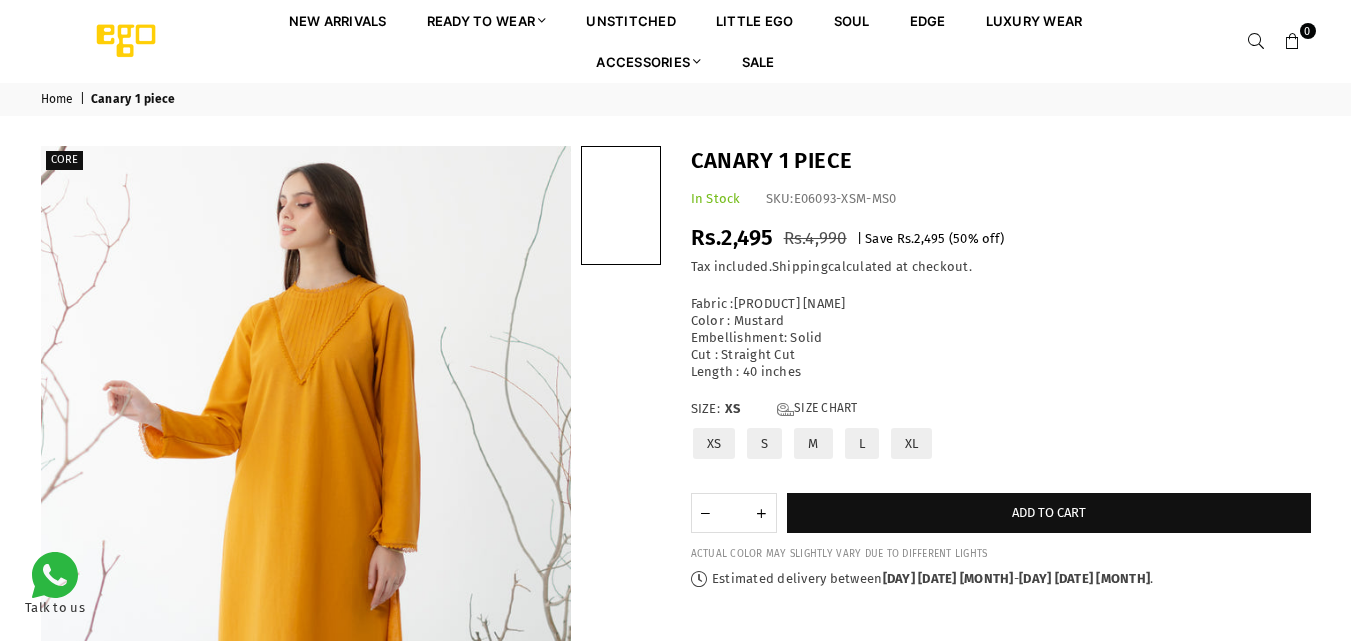 scroll, scrollTop: 0, scrollLeft: 0, axis: both 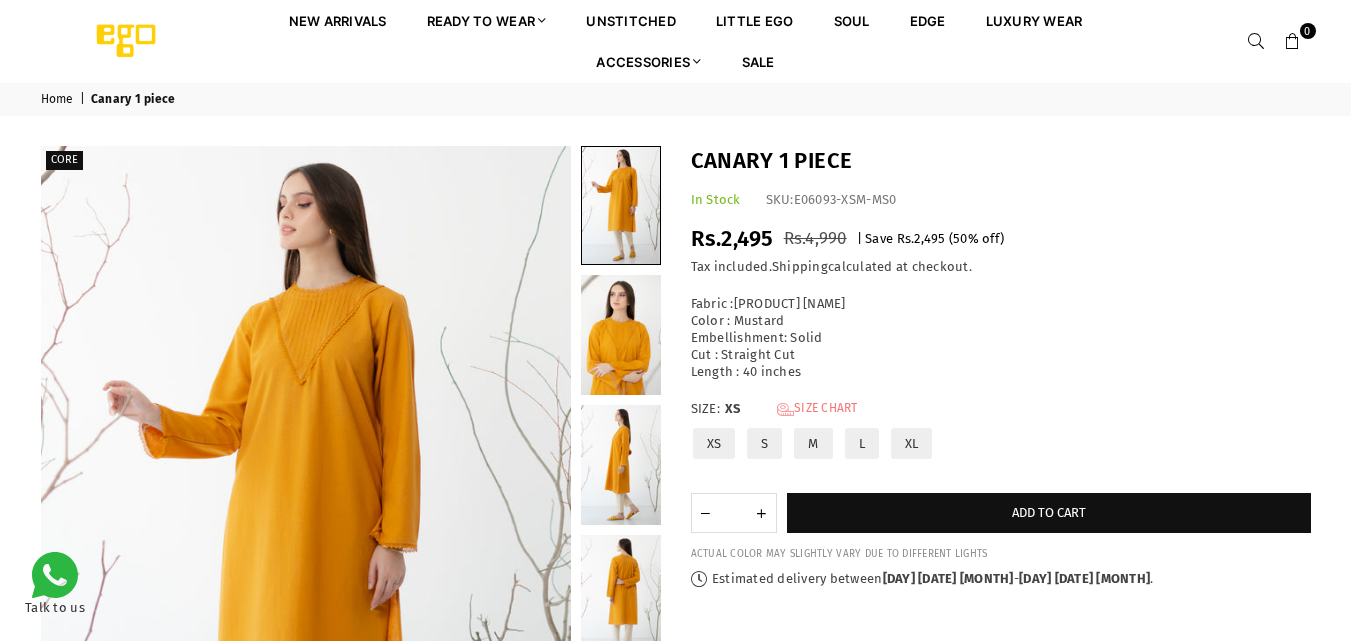 click on "Size Chart" at bounding box center (817, 409) 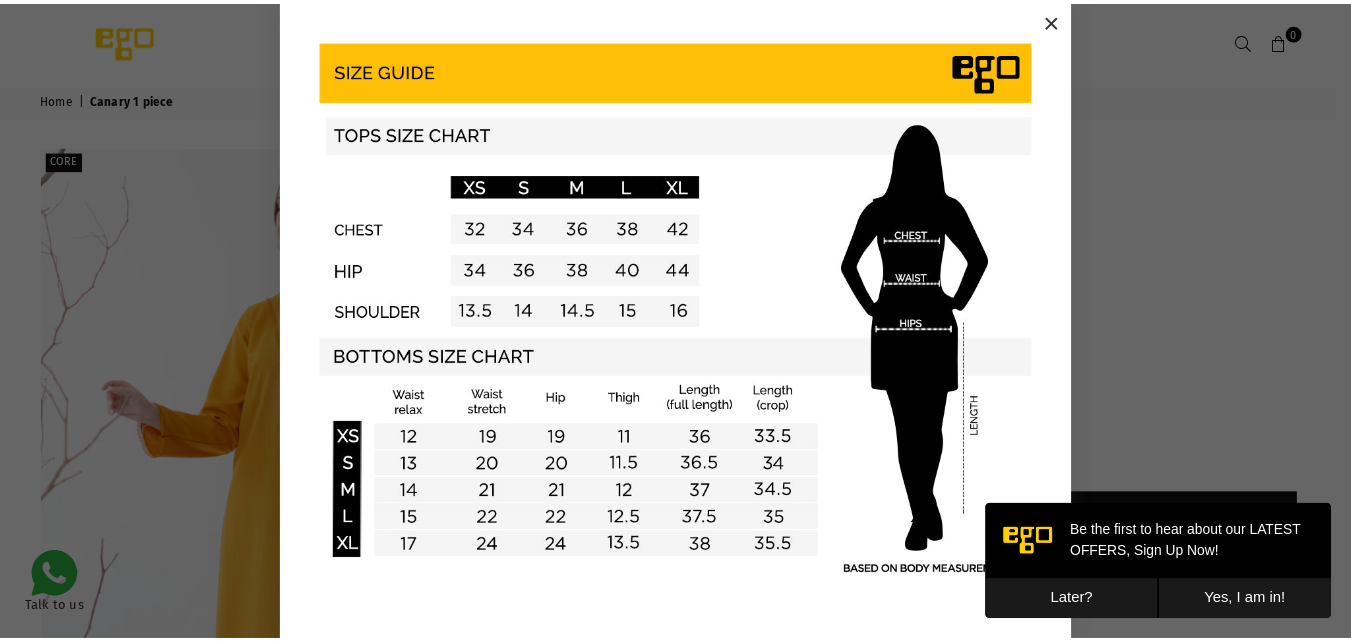 scroll, scrollTop: 0, scrollLeft: 0, axis: both 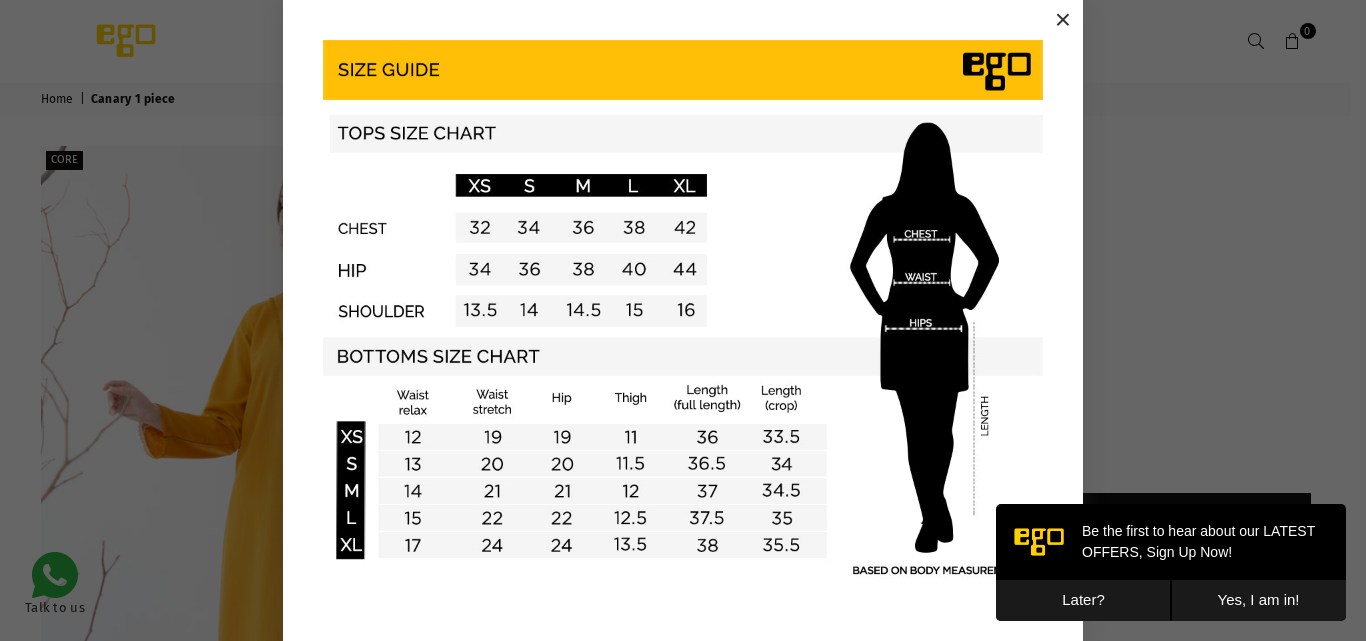 click on "×" at bounding box center (1063, 20) 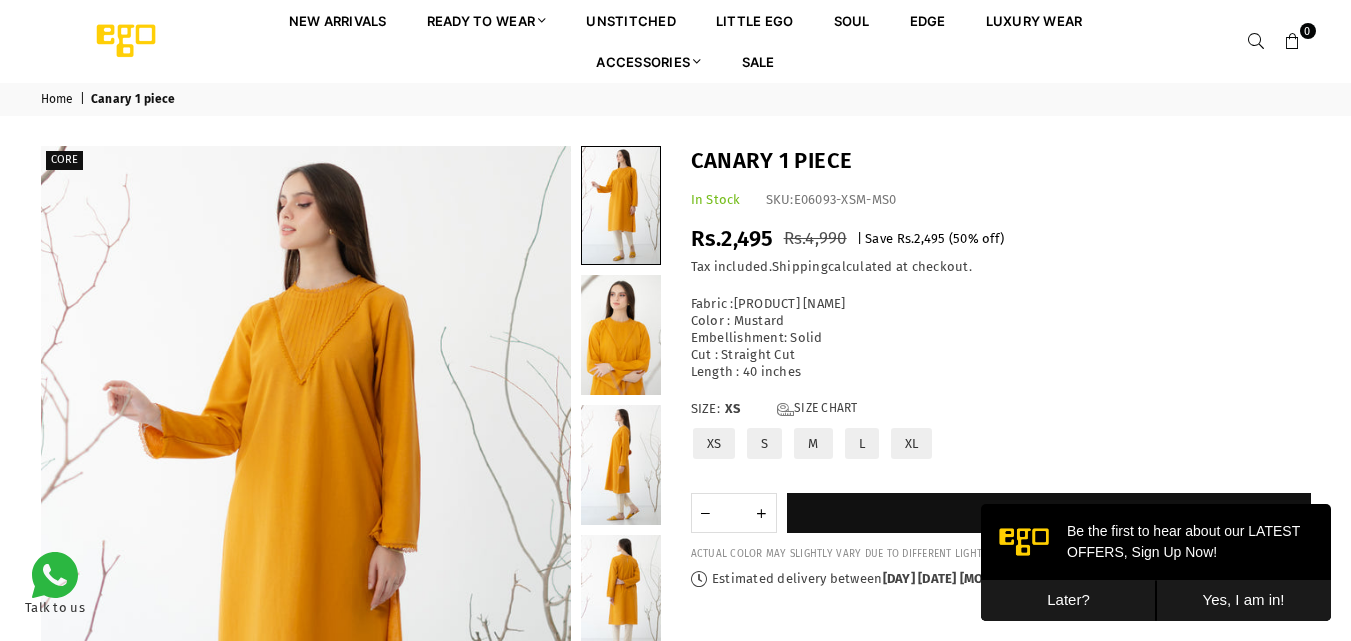 click on "L" at bounding box center (862, 443) 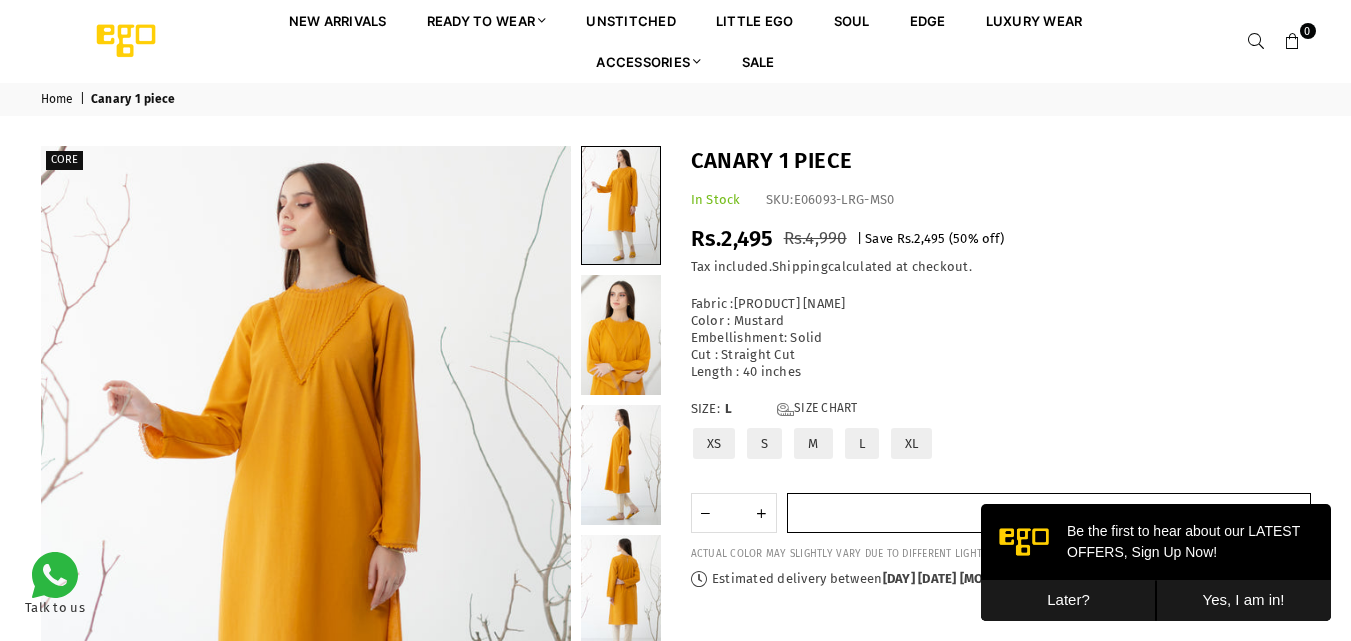 click on "Add to cart" at bounding box center (1049, 513) 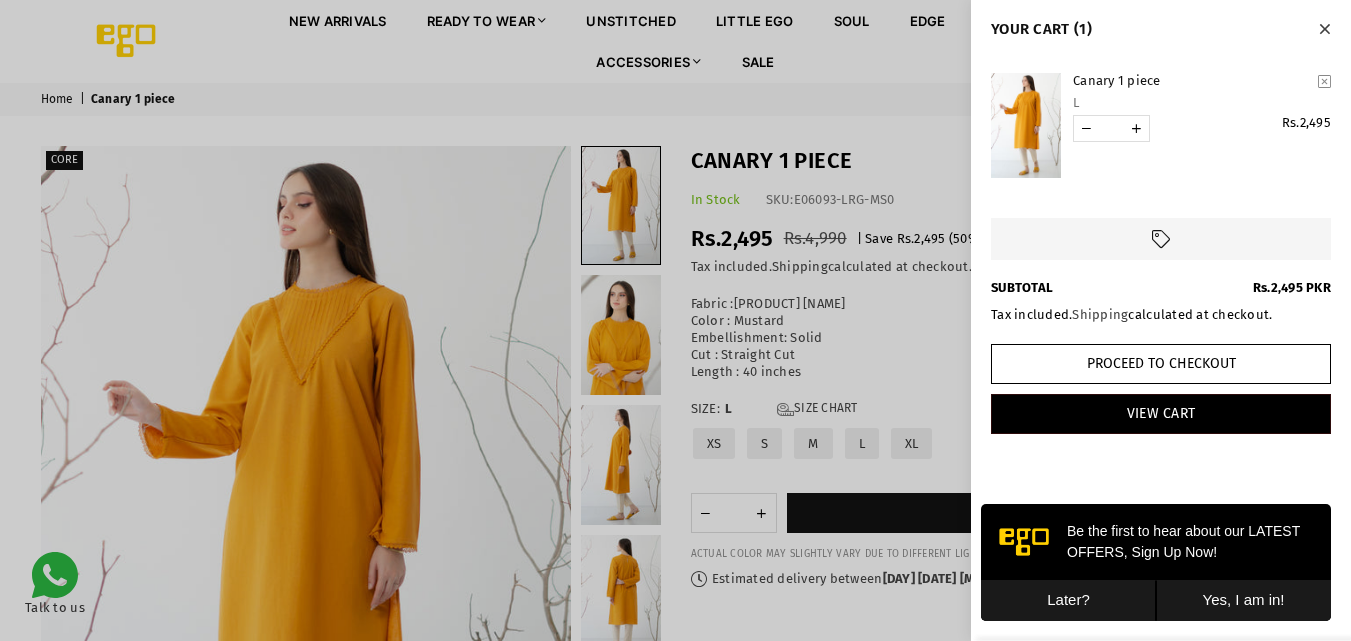 click at bounding box center [1324, 29] 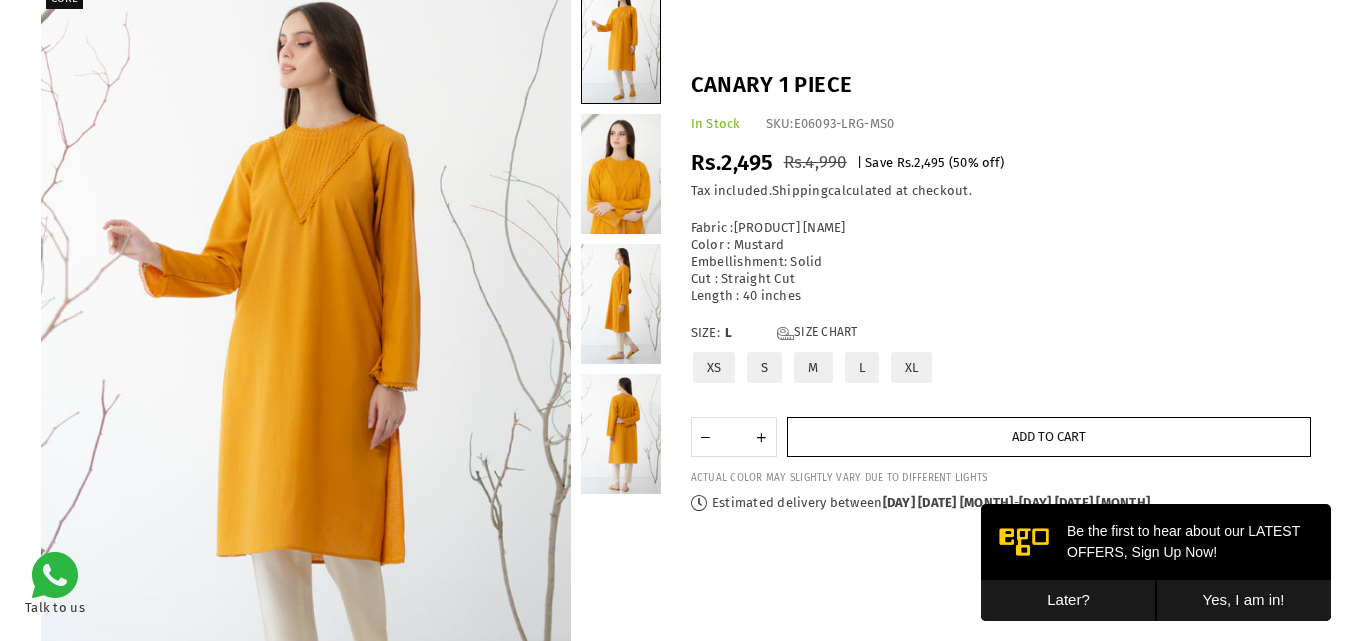 scroll, scrollTop: 67, scrollLeft: 0, axis: vertical 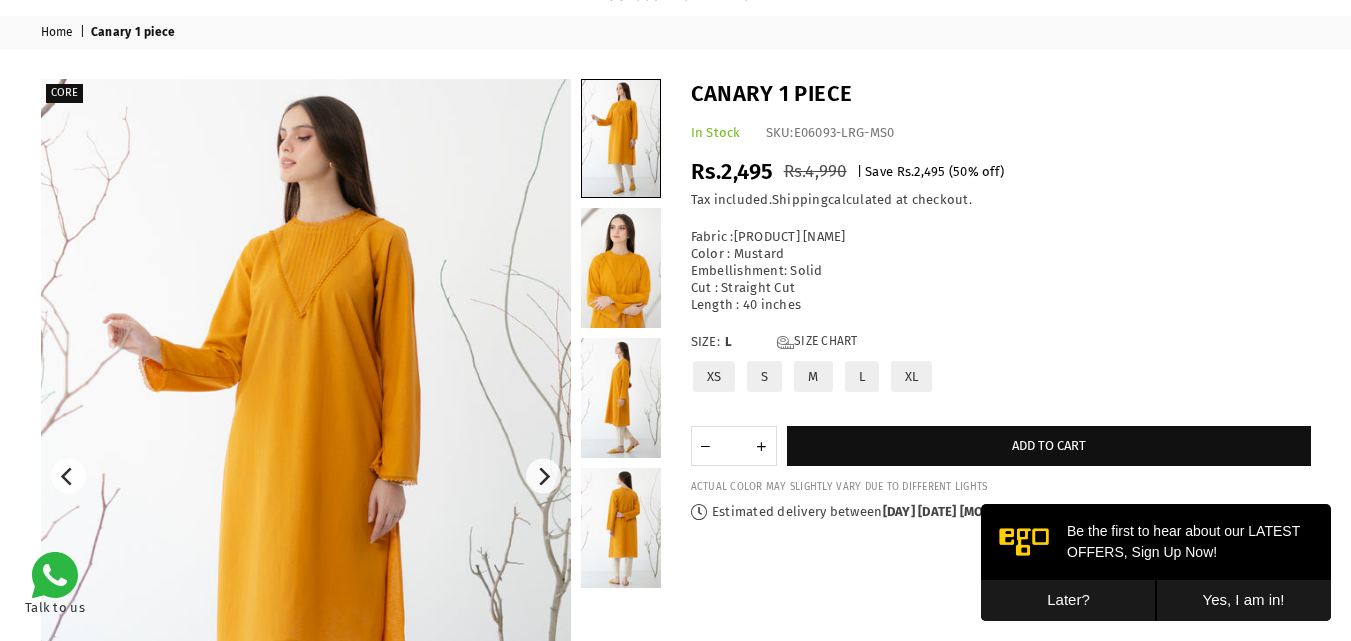 click at bounding box center [306, 476] 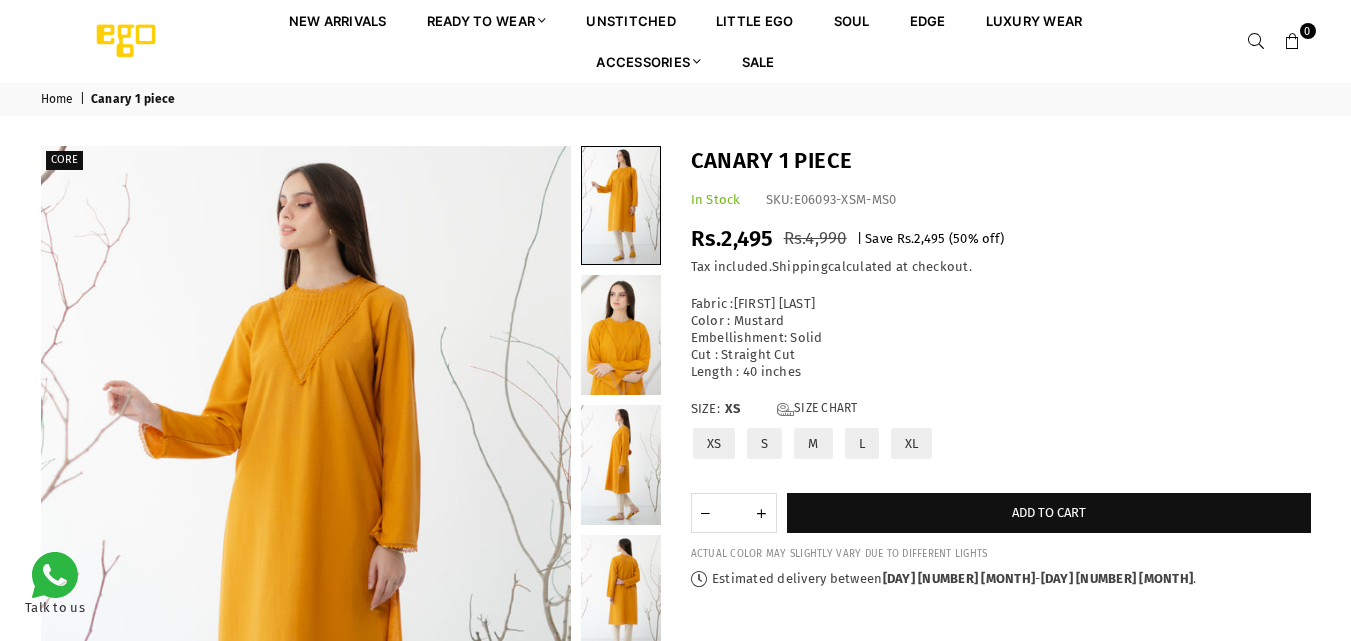 scroll, scrollTop: 0, scrollLeft: 0, axis: both 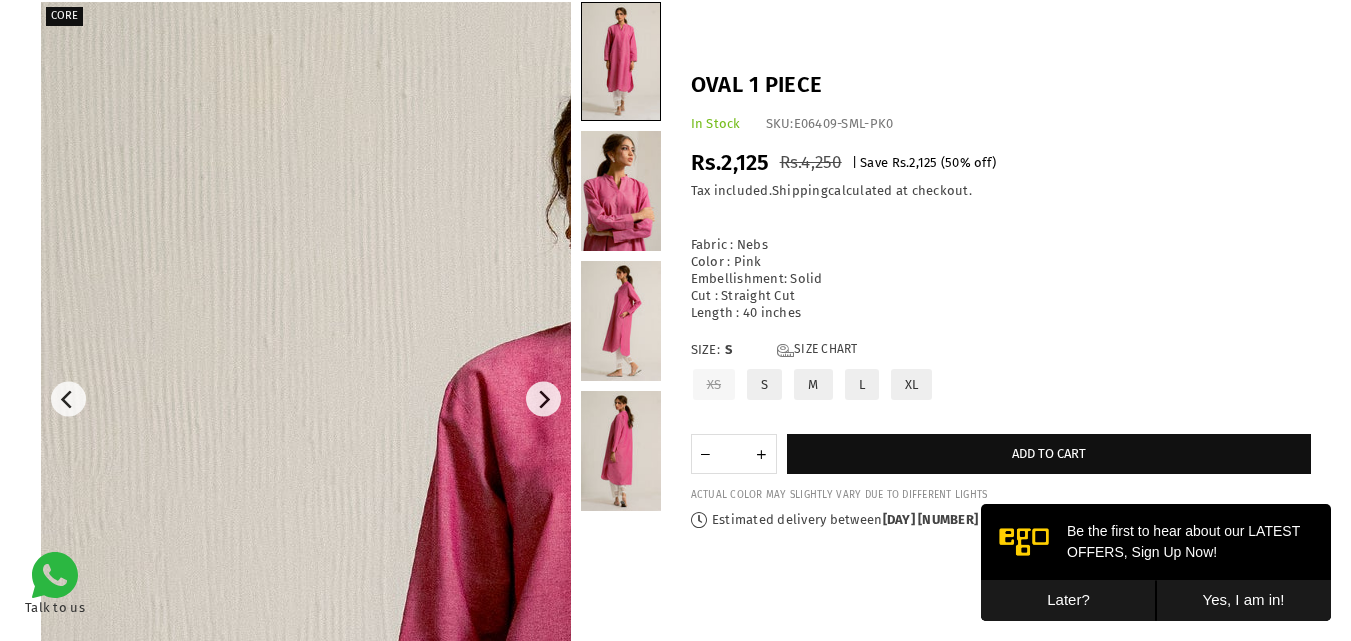 click at bounding box center (641, 902) 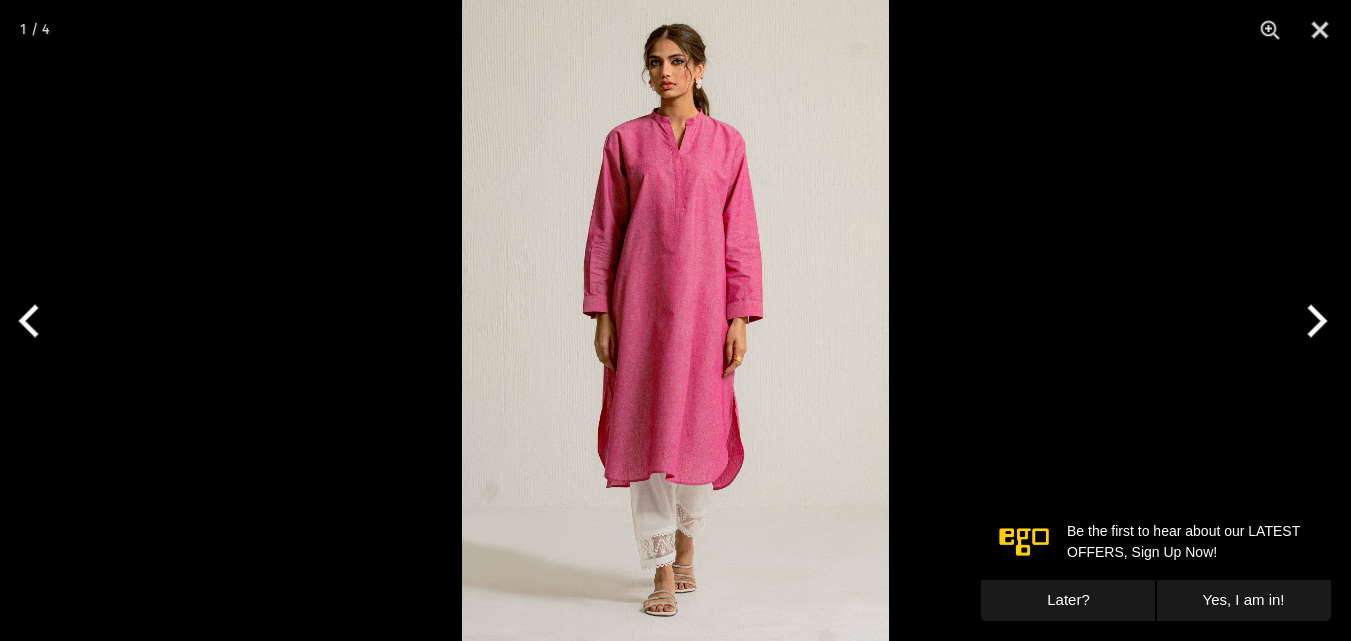 click at bounding box center [675, 320] 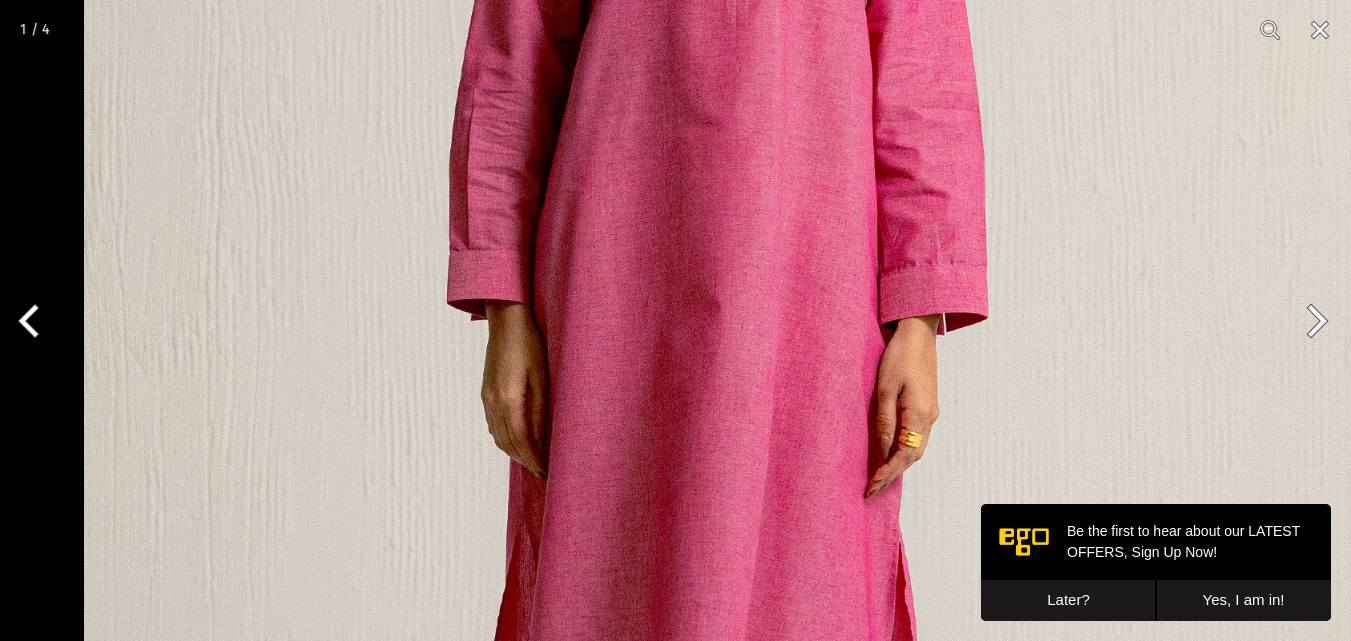 click on "Ego New Arrivals  Ready to Wear  2 PIECE | 3 PIECE All Casuals All Luxury Diva Core Monzene Pulse Boho Soul unstitched  Little EGO  Soul  EDGE  Luxury Wear  Accessories  Bottoms Wraps Inner Sale    1 New Arrivals   Ready to wear   2 PIECE | 3 PIECE All Casuals All Luxury Diva Core Monzene Pulse Boho Soul Unstitched   Little EGO GIRLS 2 TO 8 YEARS   Soul LUXURY WEAR   EDGE Always ready to surprise you   LUXURY WEAR   Accessories   Bottoms Wraps Inner SALE   LOGIN Register Now
Home | Oval 1 piece
Core" at bounding box center [675, 1356] 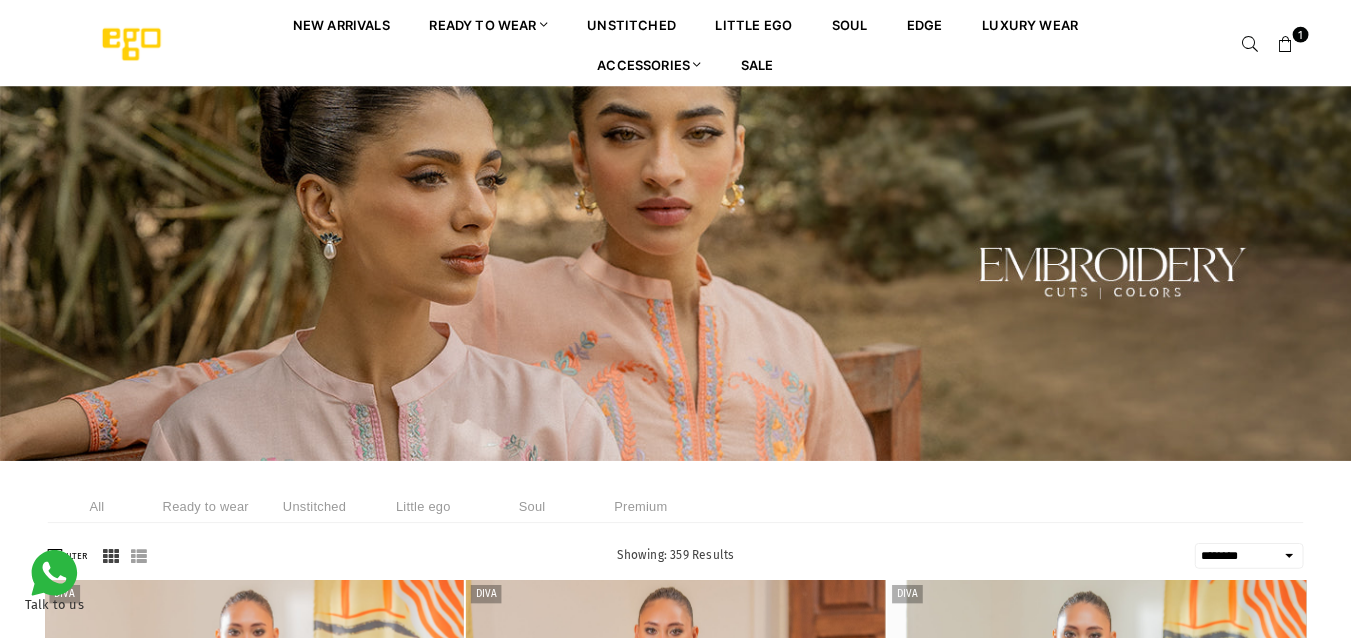 scroll, scrollTop: 0, scrollLeft: 0, axis: both 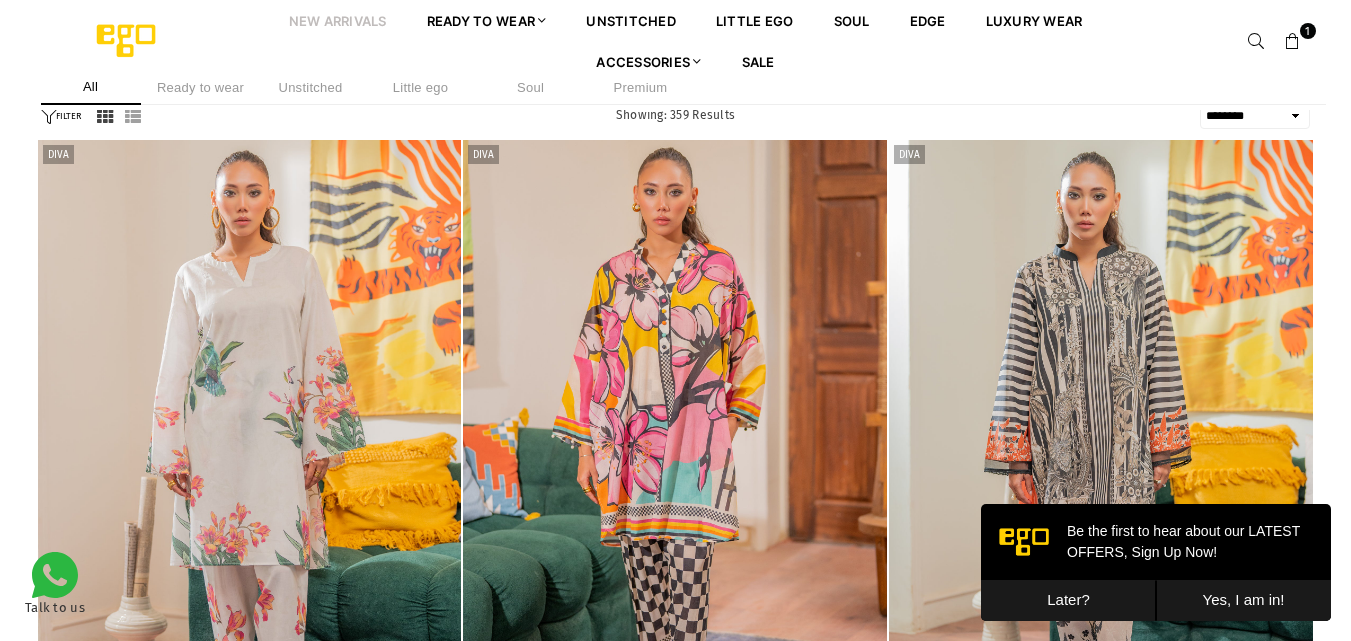 drag, startPoint x: 1357, startPoint y: 66, endPoint x: 1364, endPoint y: 112, distance: 46.52956 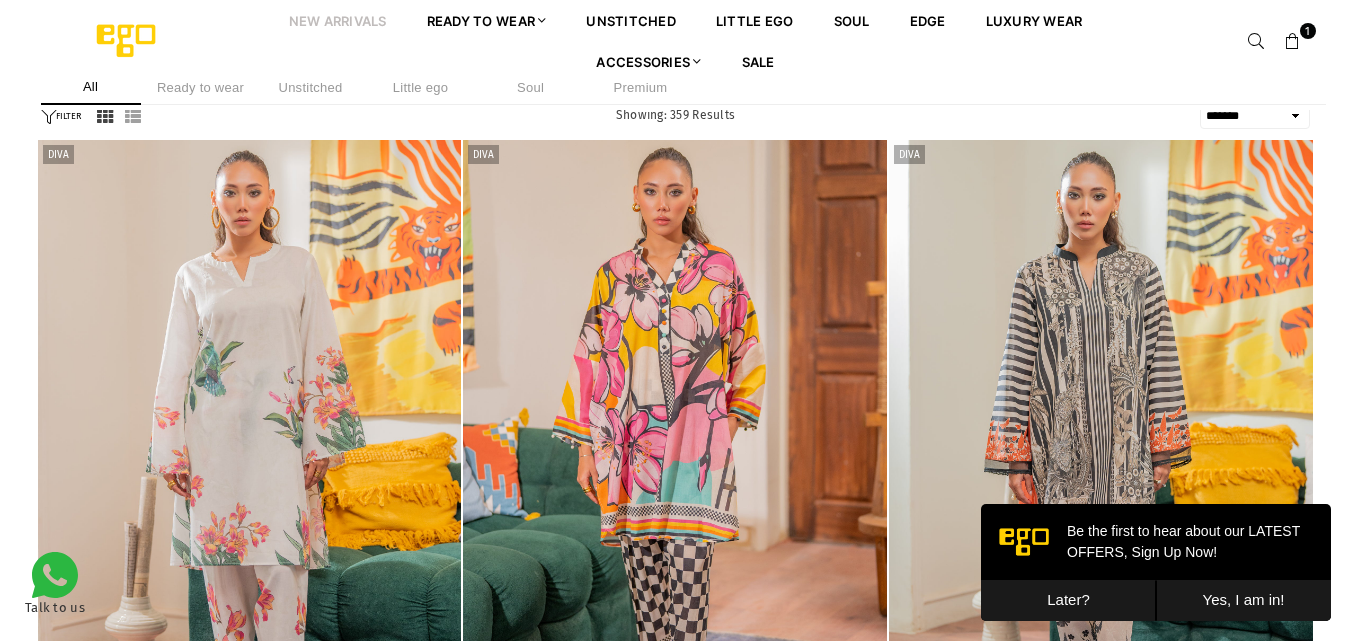 click on "**********" at bounding box center [1255, 116] 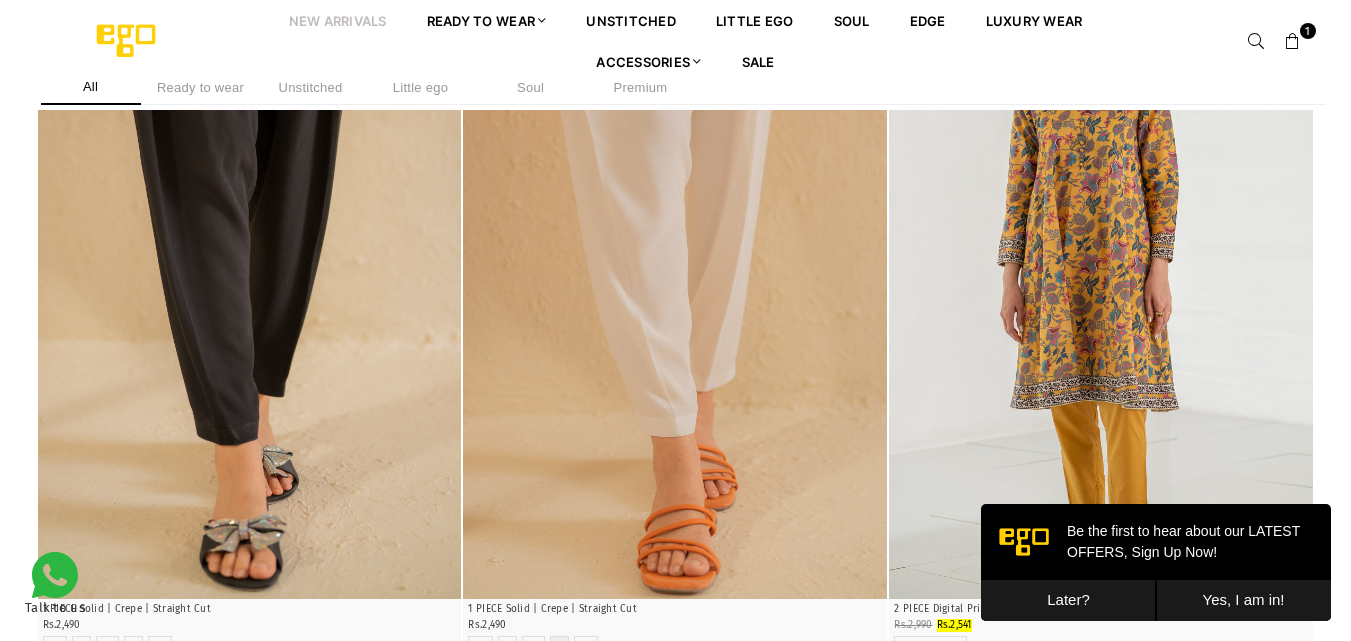 scroll, scrollTop: 572, scrollLeft: 0, axis: vertical 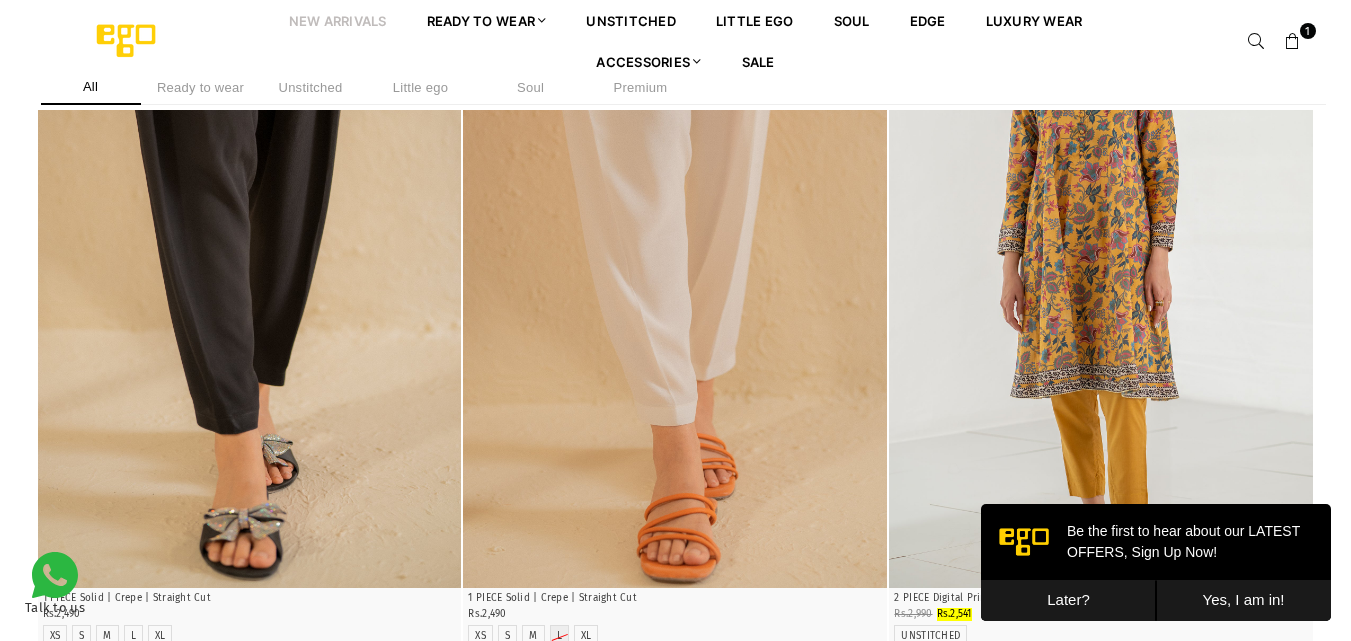 click on "Later?" at bounding box center [1068, 600] 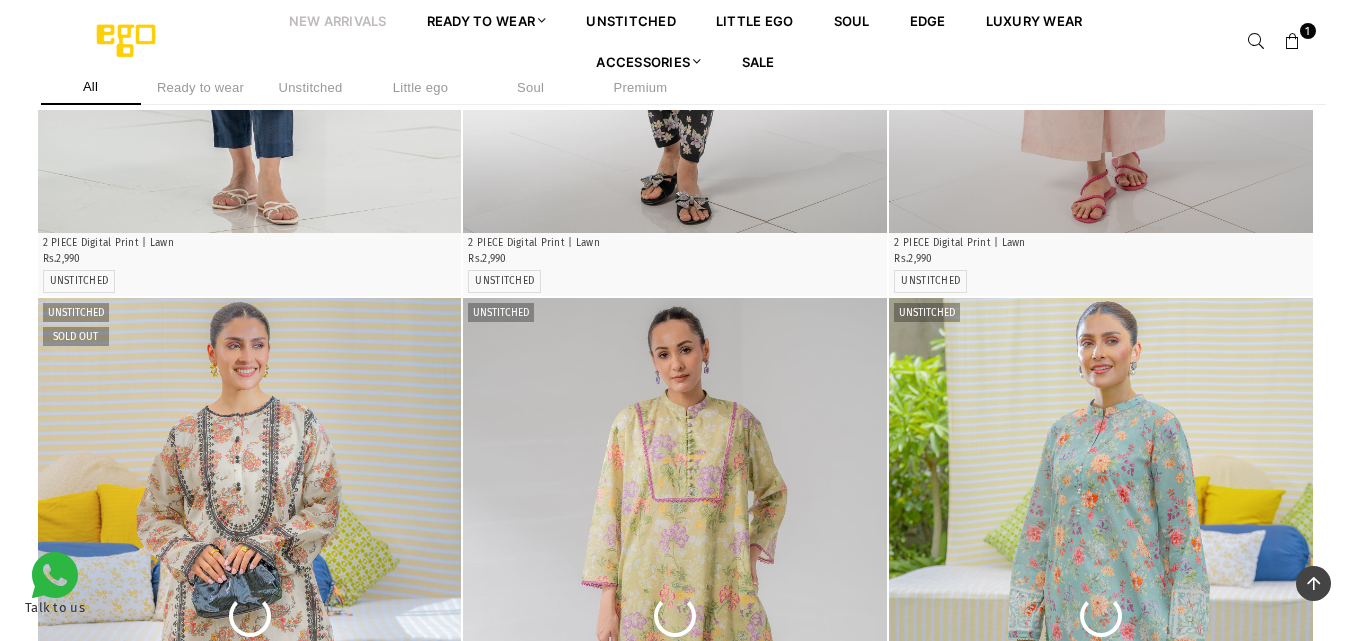 scroll, scrollTop: 3036, scrollLeft: 0, axis: vertical 